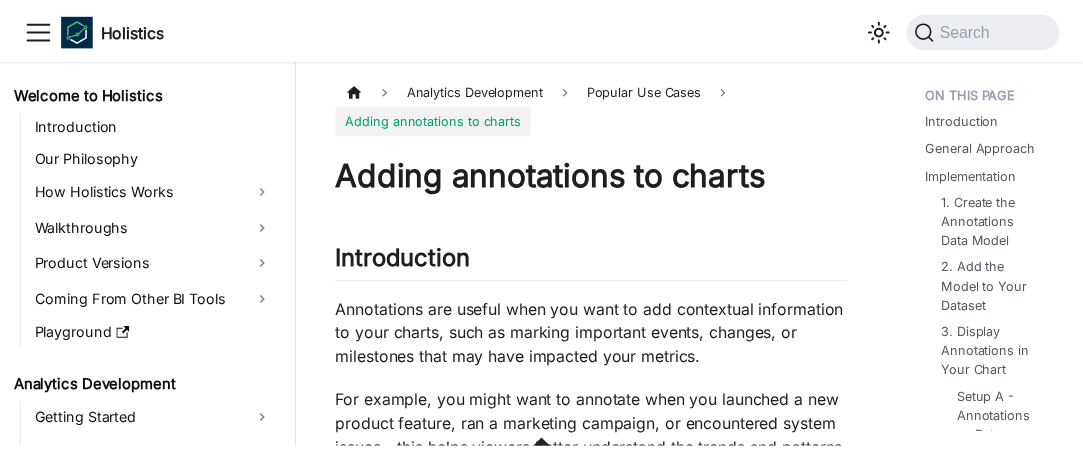 scroll, scrollTop: 0, scrollLeft: 0, axis: both 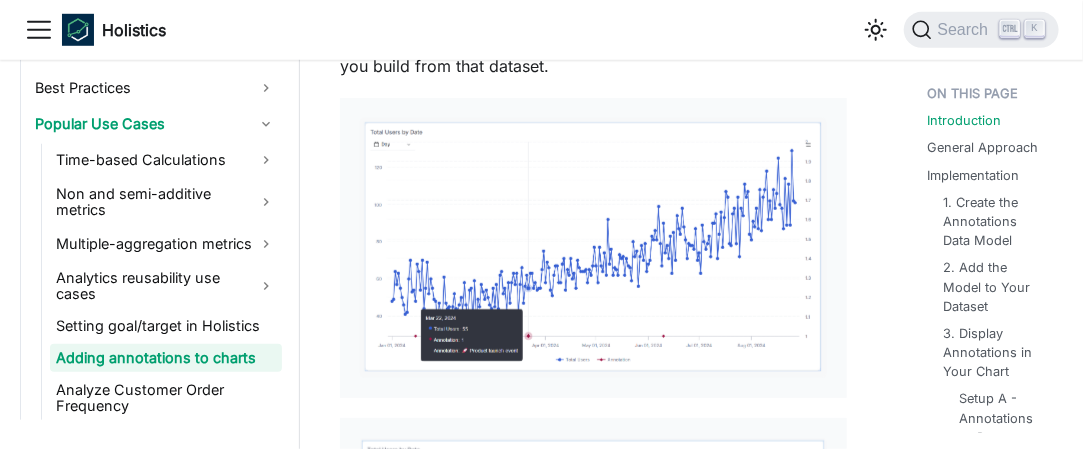 click at bounding box center [593, 248] 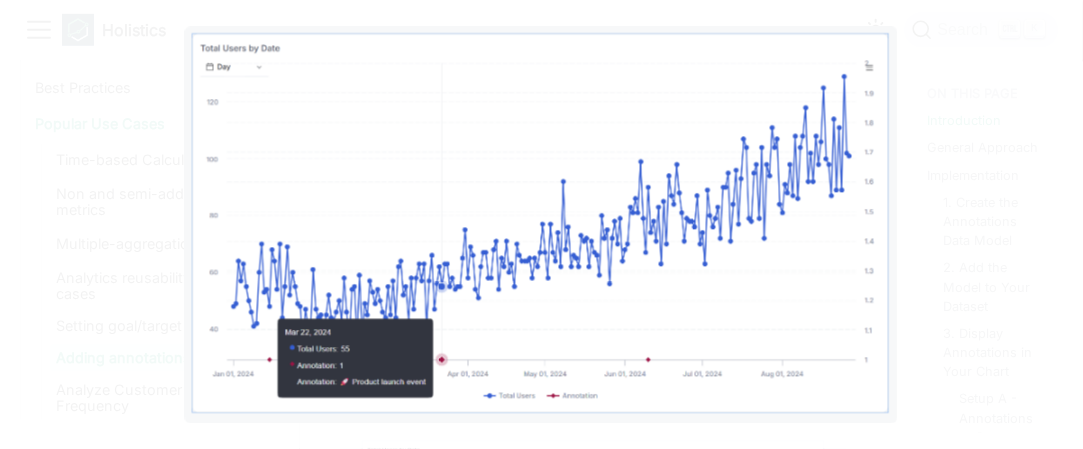 click at bounding box center (542, 224) 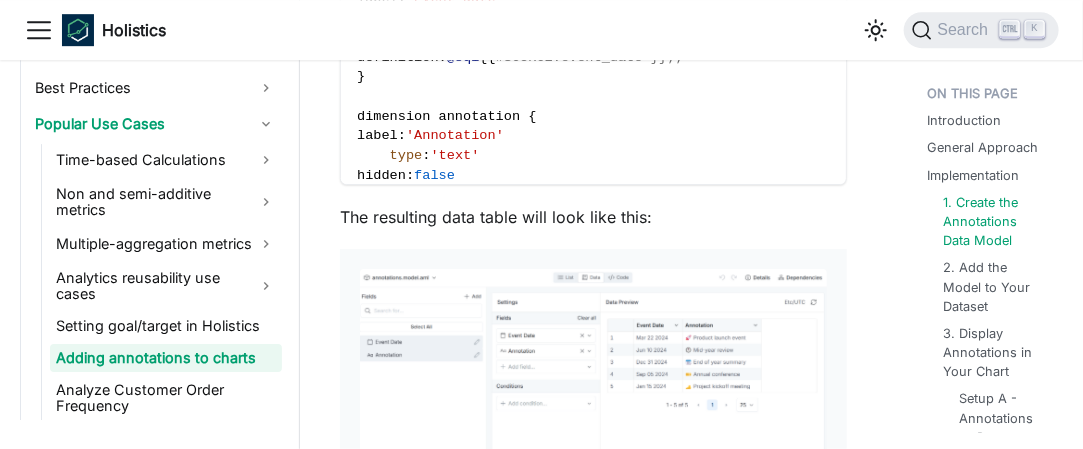 scroll, scrollTop: 2200, scrollLeft: 0, axis: vertical 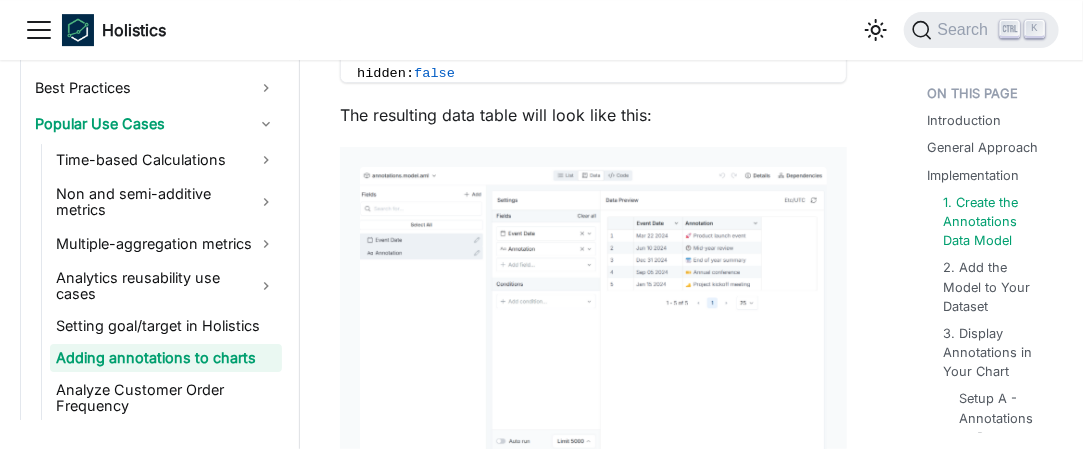 click on "Analytics Development Getting Started Connect Database Build Data Models Build Relationships Build Datasets Build Metrics Import CSV & Google Sheets Explore Data Build Dashboards Work with Filters Interact with Dashboards Sharing Data Find & Organize Content Analytic Functions Date & Time Data Formats Advanced Topics Best Practices Popular Use Cases Time-based Calculations Non and semi-additive metrics Multiple-aggregation metrics Analytics reusability use cases Setting goal/target in Holistics Adding annotations to charts Analyze Customer Order Frequency" at bounding box center (145, -68) 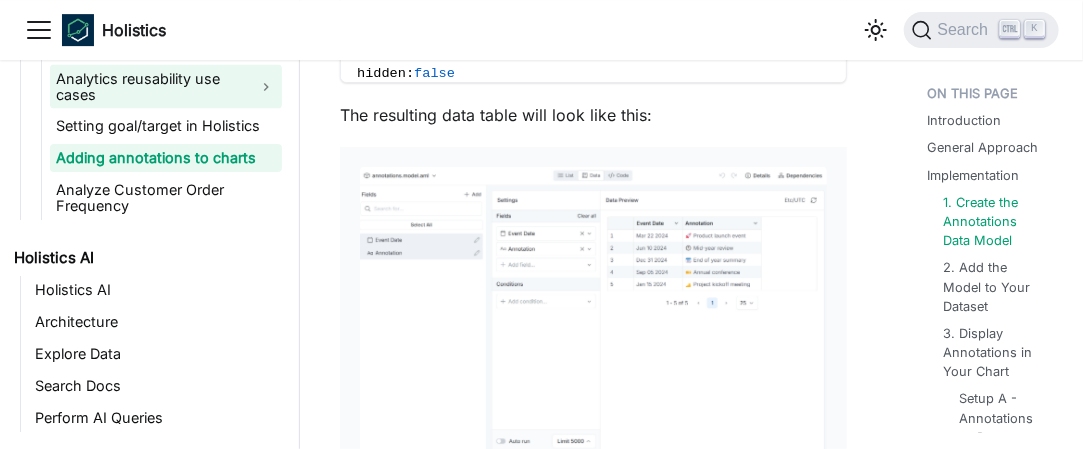 scroll, scrollTop: 1228, scrollLeft: 0, axis: vertical 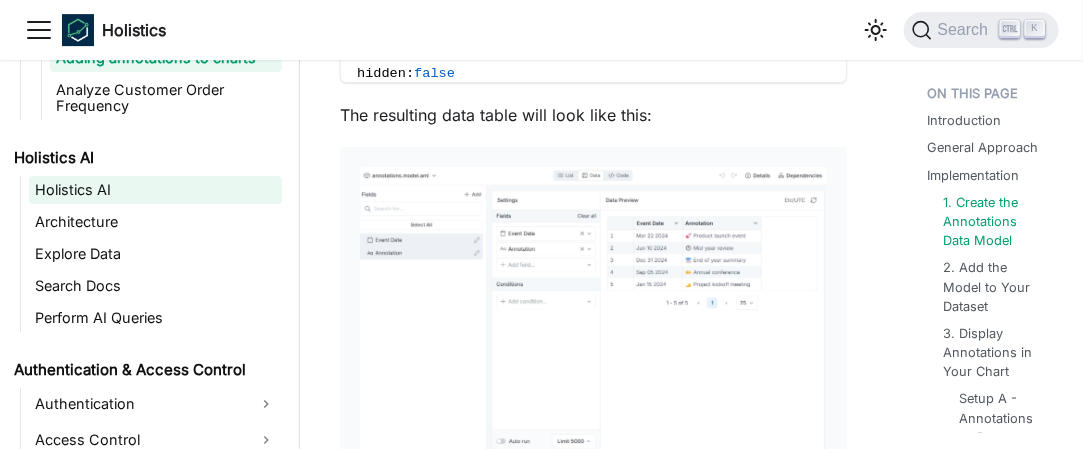 click on "Holistics AI" at bounding box center [155, 190] 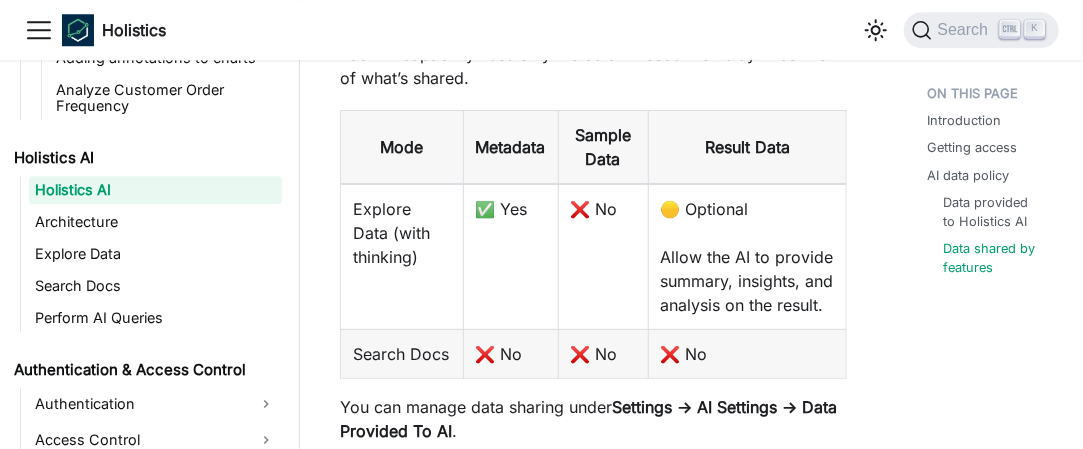 scroll, scrollTop: 1900, scrollLeft: 0, axis: vertical 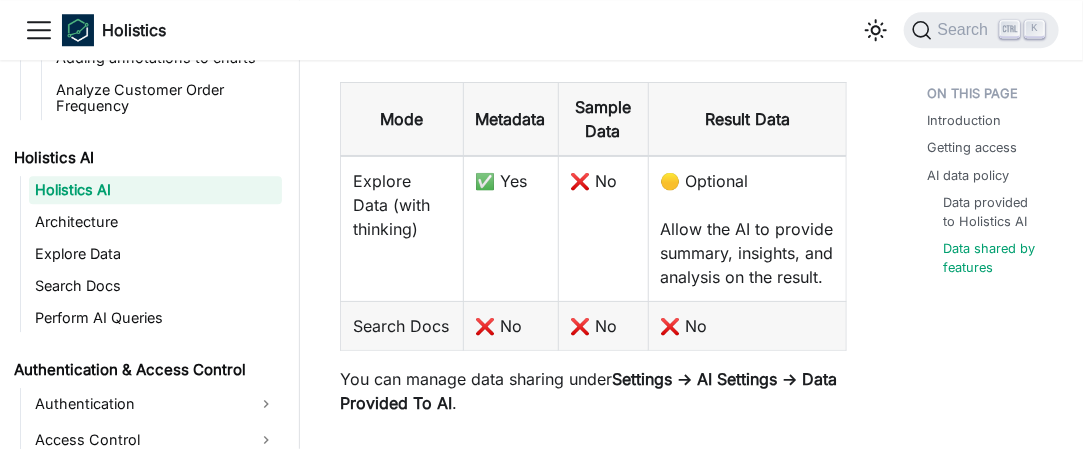 click on "Introduction Getting access AI data policy Data provided to Holistics AI Data shared by features" at bounding box center (985, -605) 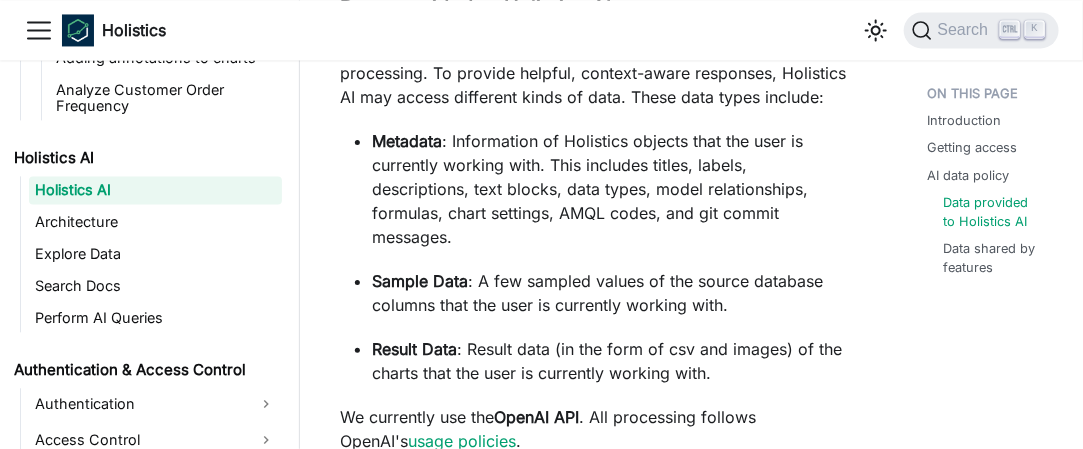 scroll, scrollTop: 1400, scrollLeft: 0, axis: vertical 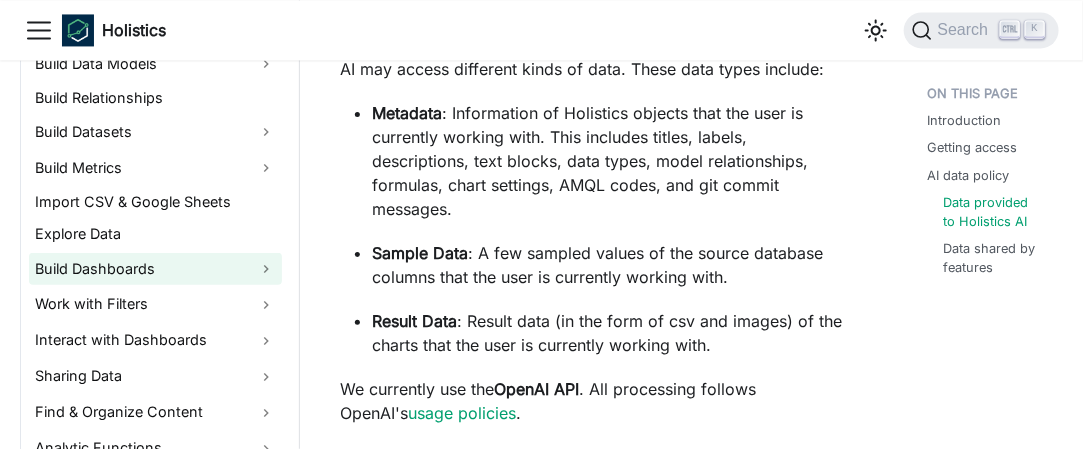 click on "Build Dashboards" at bounding box center (155, 268) 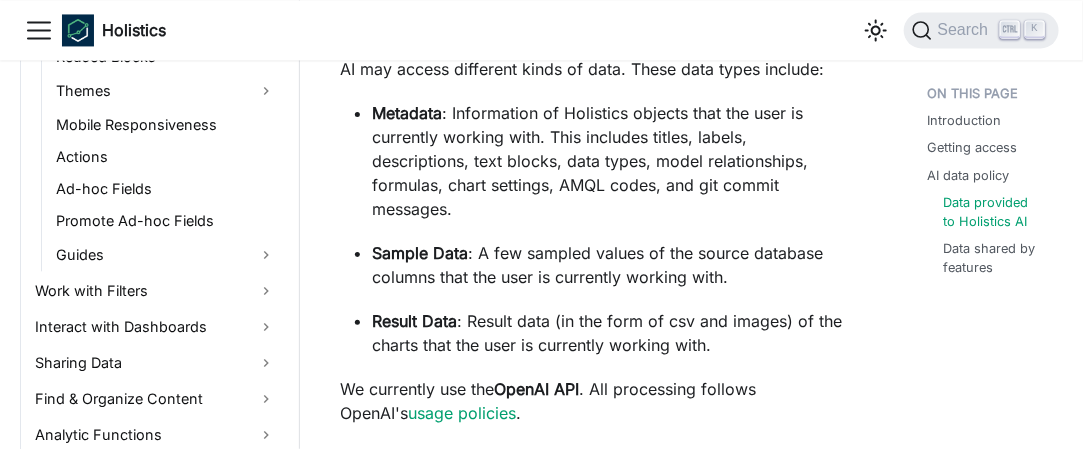 scroll, scrollTop: 828, scrollLeft: 0, axis: vertical 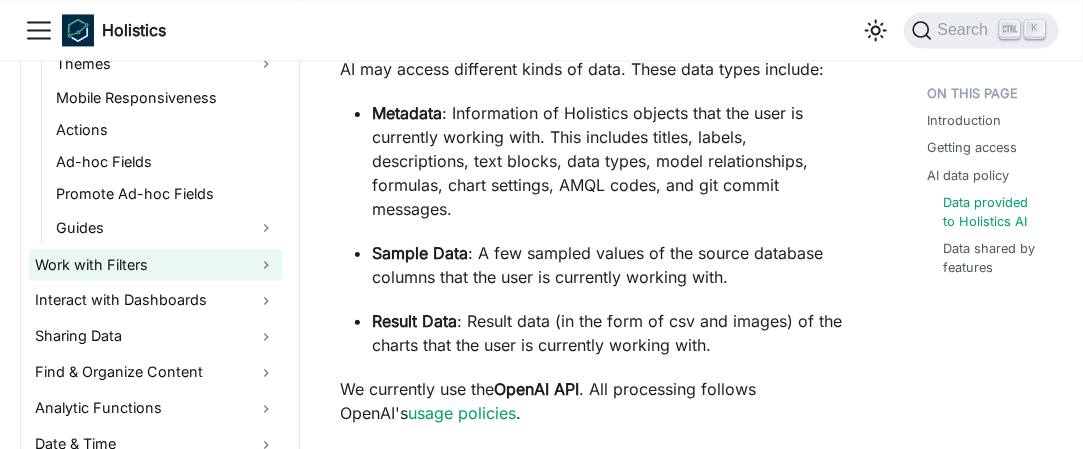 click on "Work with Filters" at bounding box center (155, 264) 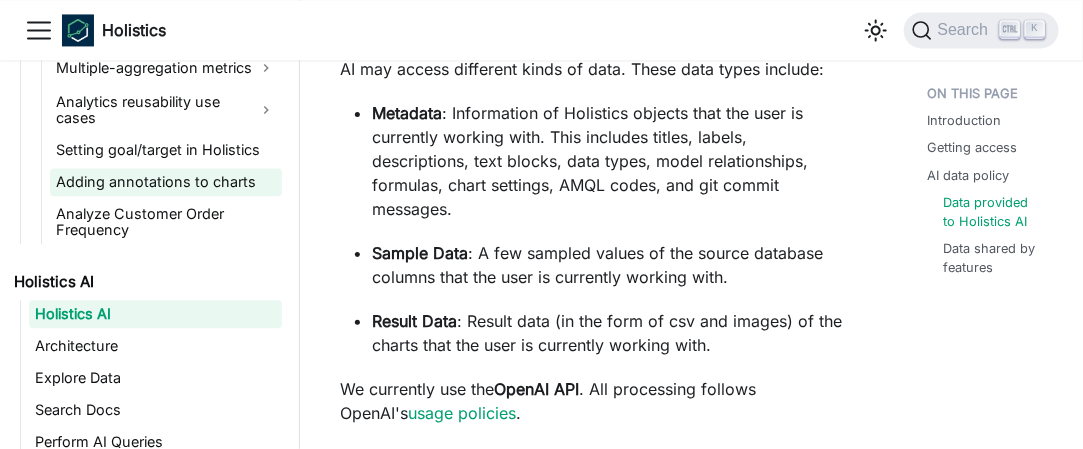 scroll, scrollTop: 1728, scrollLeft: 0, axis: vertical 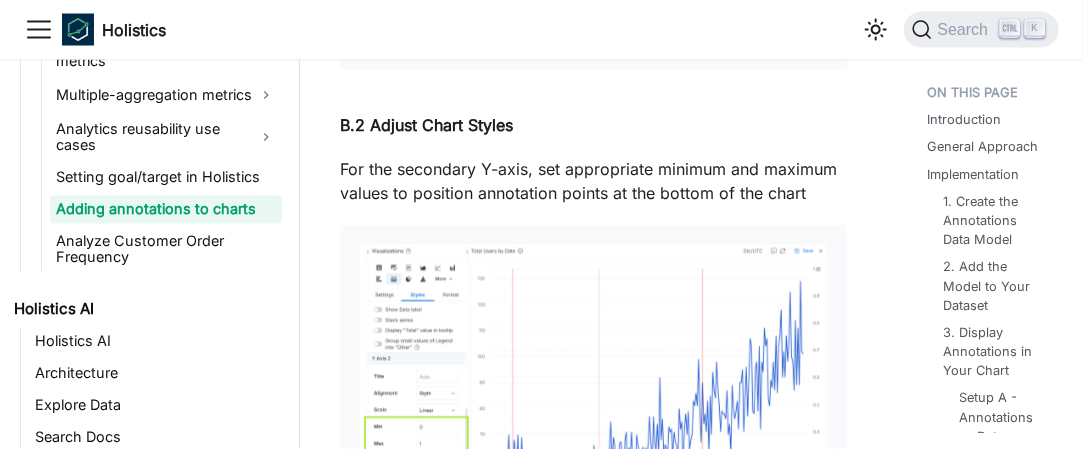click on "Welcome to Holistics Introduction Our Philosophy How Holistics Works Walkthroughs Product Versions Coming From Other BI Tools Playground Analytics Development Getting Started Connect Database Build Data Models Build Relationships Build Datasets Build Metrics Import CSV & Google Sheets Explore Data Build Dashboards Canvas Dashboard Quick Dashboard Tabs Text, Markdown, HTML Reused Blocks Themes Mobile Responsiveness Actions Ad-hoc Fields Promote Ad-hoc Fields Guides Work with Filters Filters Field filters Manual Filters Top/Bottom N Filters Parent-Child Filter Show rows with no data when applying filter Filter with Condition Group Passing Filter Parameters via URL Interact with Dashboards Sharing Data Find & Organize Content Analytic Functions Date & Time Data Formats Advanced Topics Best Practices Popular Use Cases Time-based Calculations Non and semi-additive metrics Multiple-aggregation metrics Analytics reusability use cases Setting goal/target in Holistics Adding annotations to charts Holistics AI CI/CD" at bounding box center [150, 254] 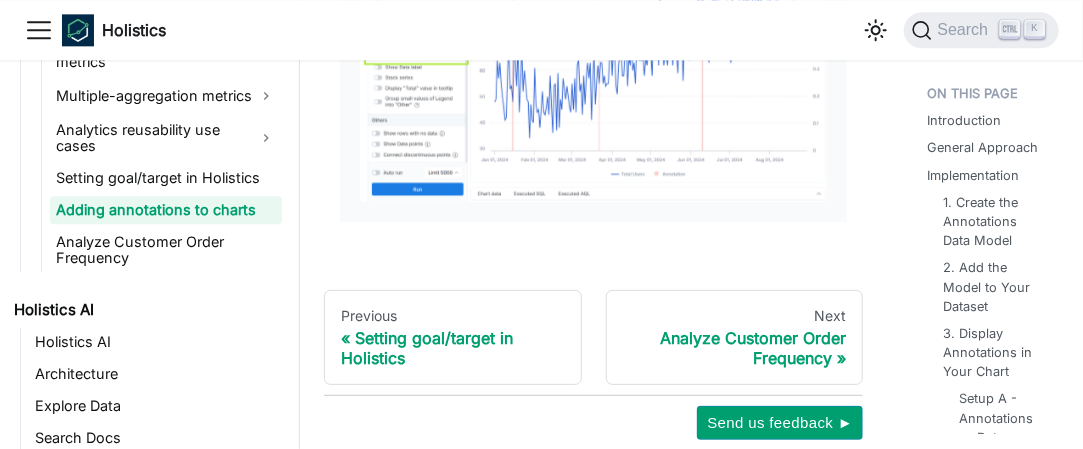 scroll, scrollTop: 6664, scrollLeft: 0, axis: vertical 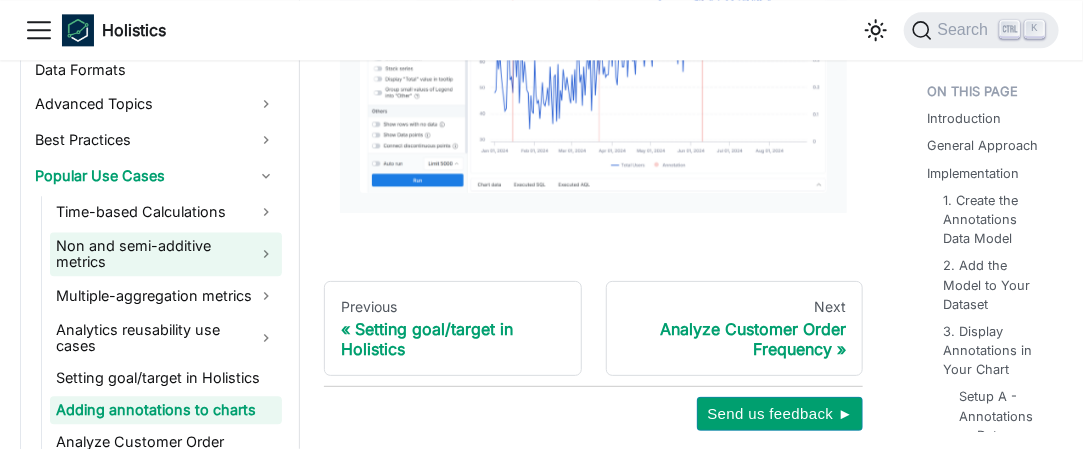 click on "Non and semi-additive metrics" at bounding box center (166, 254) 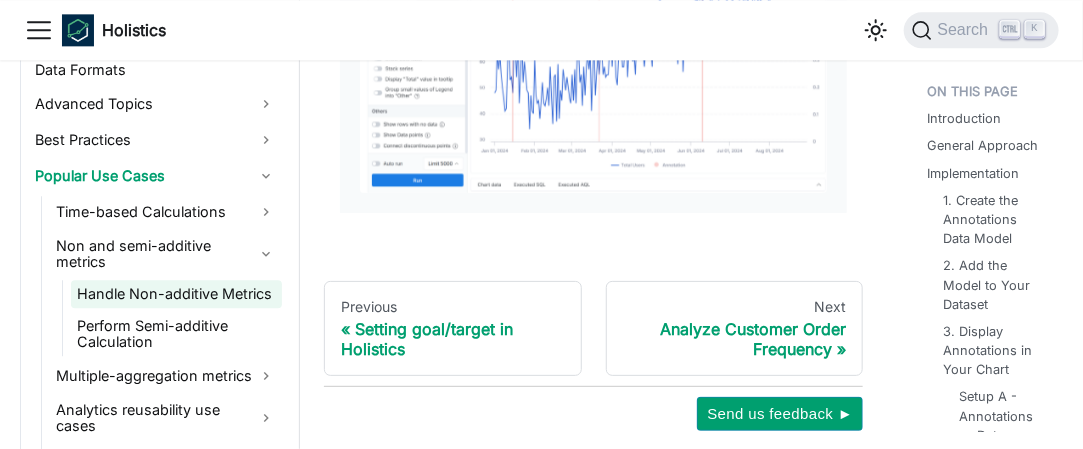 click on "Handle Non-additive Metrics" at bounding box center (176, 294) 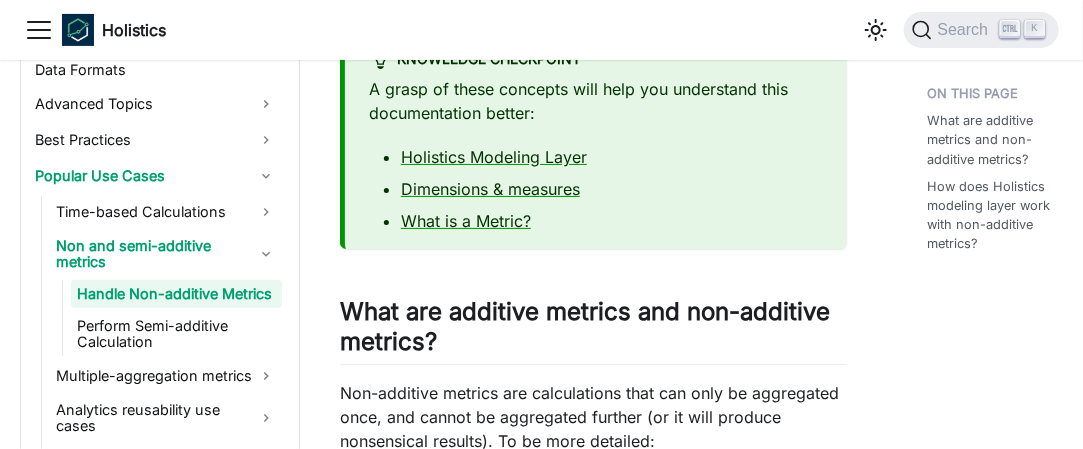 scroll, scrollTop: 100, scrollLeft: 0, axis: vertical 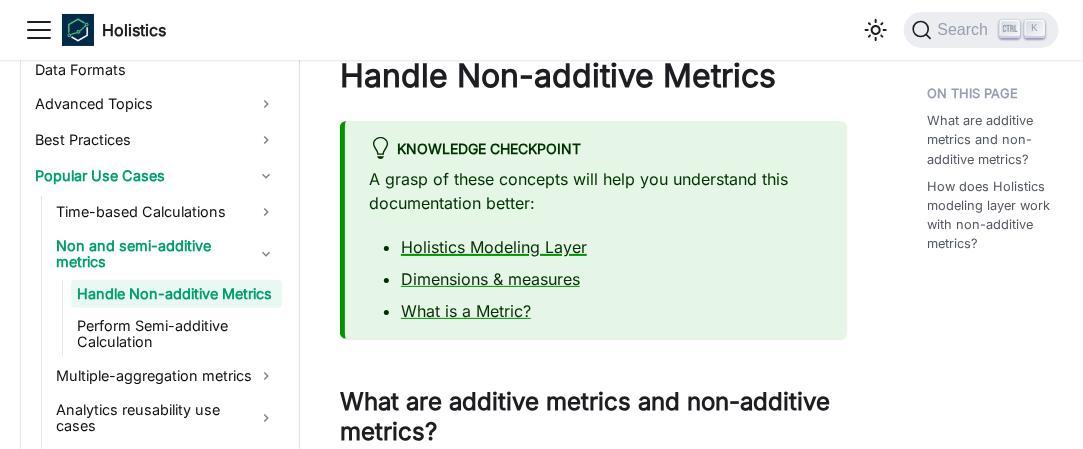 click on "Holistics Modeling Layer" at bounding box center [494, 247] 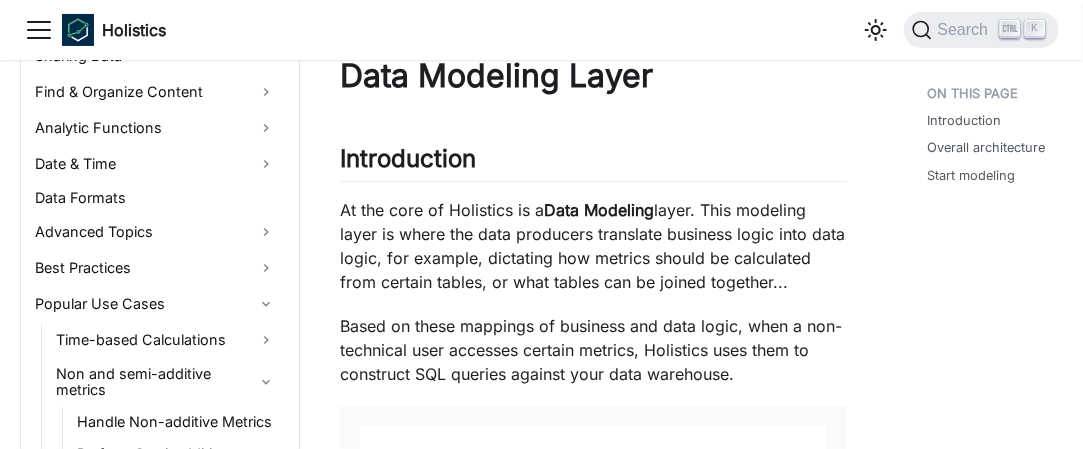 scroll, scrollTop: 0, scrollLeft: 0, axis: both 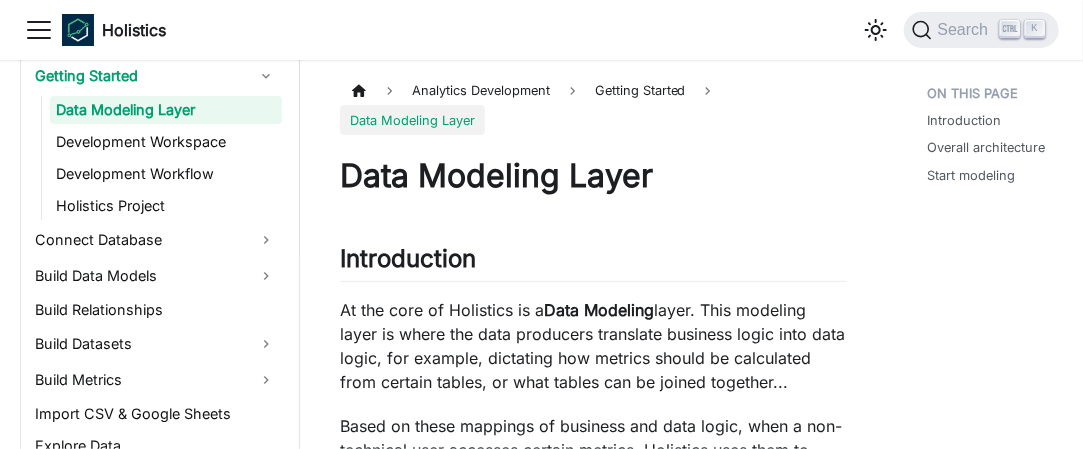 click on "Holistics Docs AMQL Visualizations API Release Notes Roadmap" at bounding box center [442, 30] 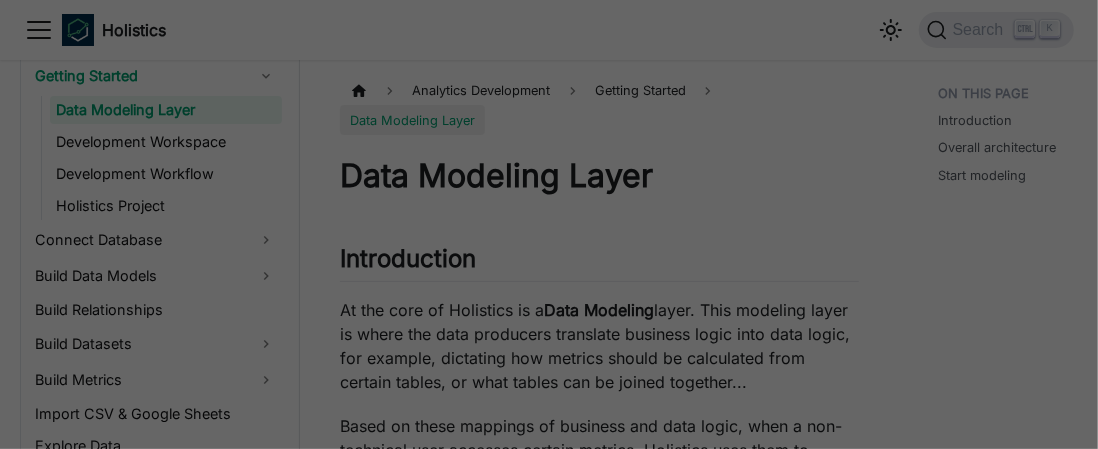 click at bounding box center [549, 224] 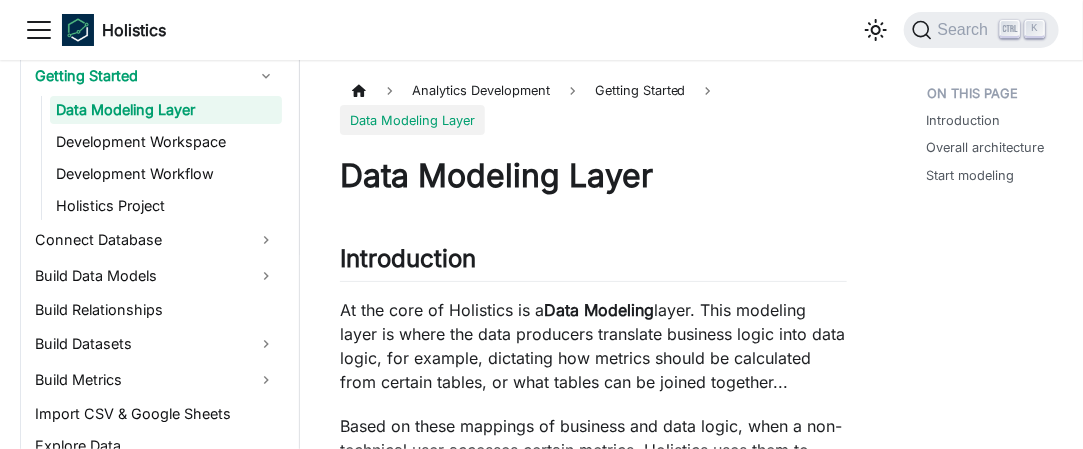 click 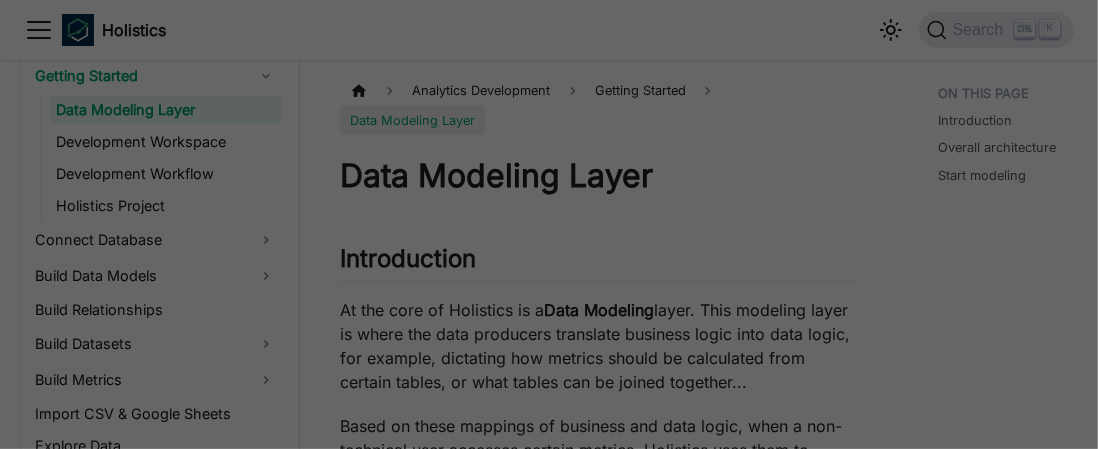 click at bounding box center [549, 224] 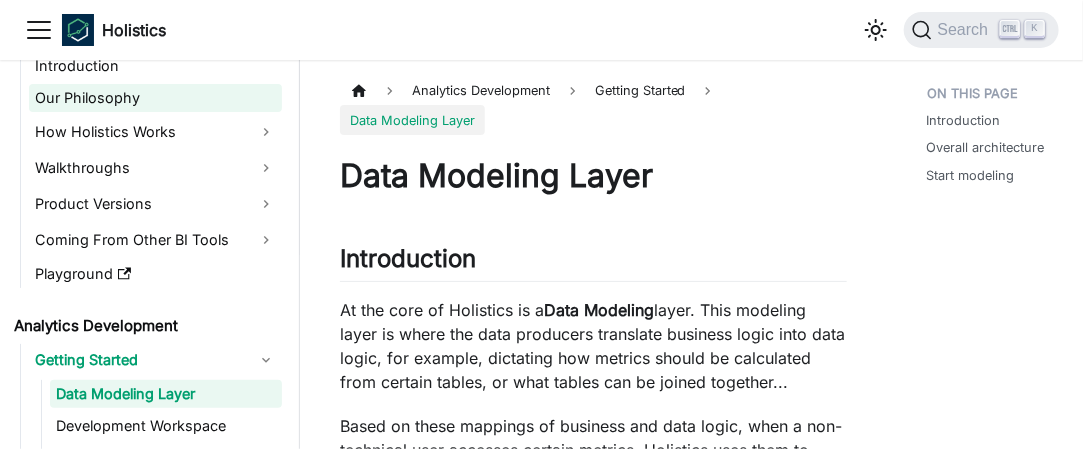 scroll, scrollTop: 0, scrollLeft: 0, axis: both 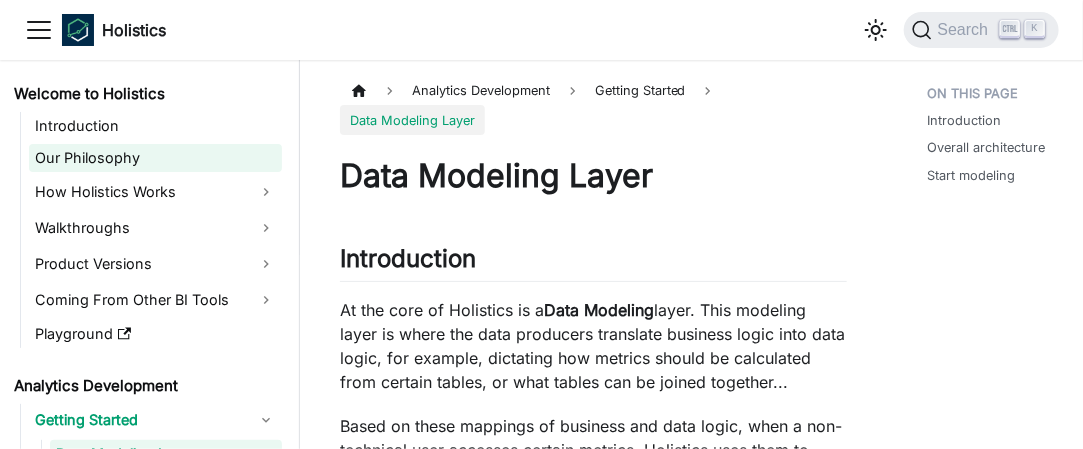 click on "Our Philosophy" at bounding box center [155, 158] 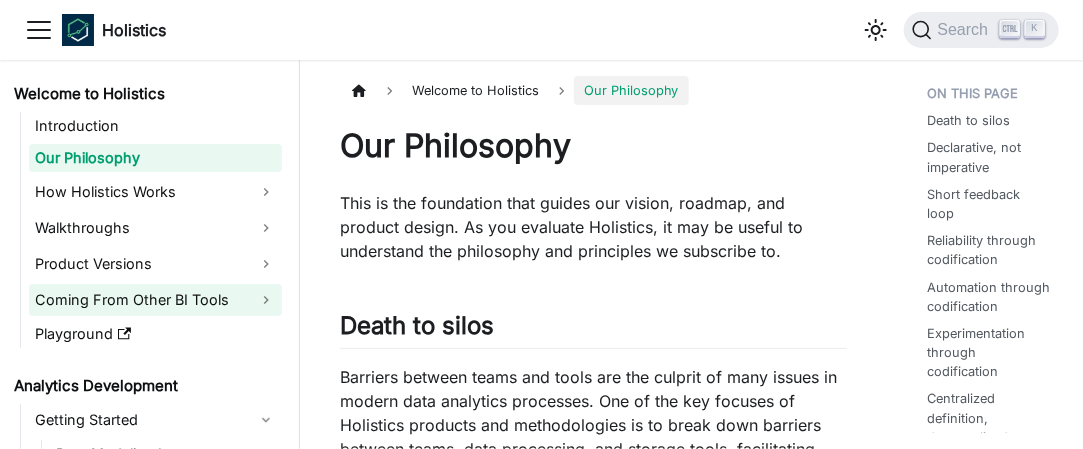 click on "Coming From Other BI Tools" at bounding box center [155, 300] 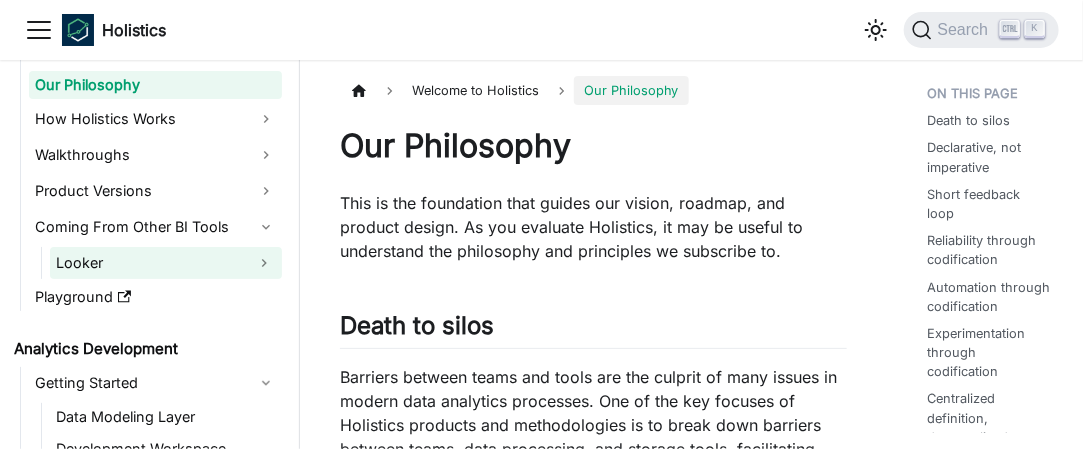scroll, scrollTop: 100, scrollLeft: 0, axis: vertical 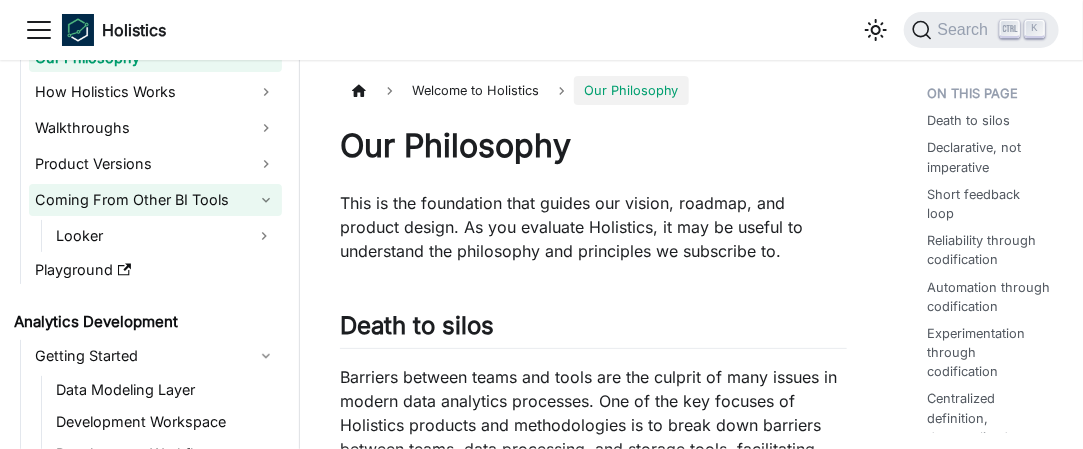 click on "Coming From Other BI Tools" at bounding box center [155, 200] 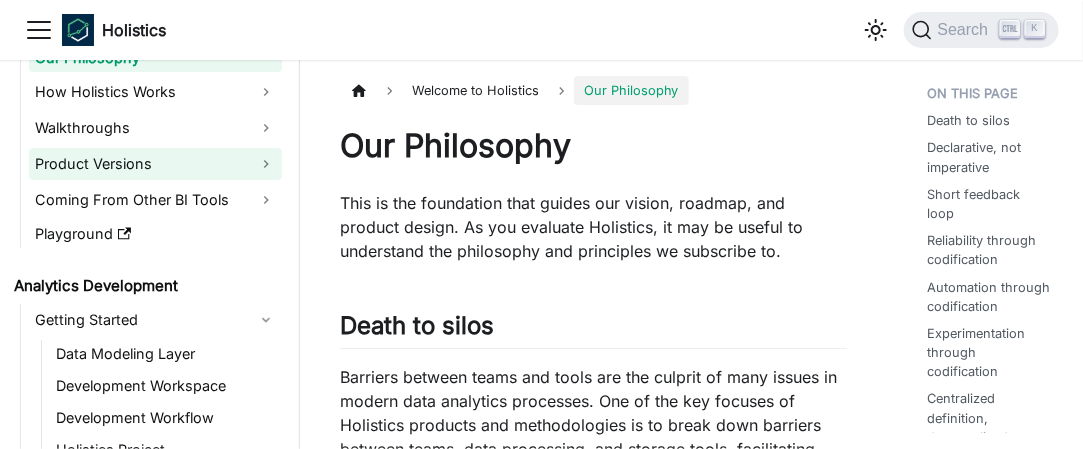 click on "Product Versions" at bounding box center [155, 164] 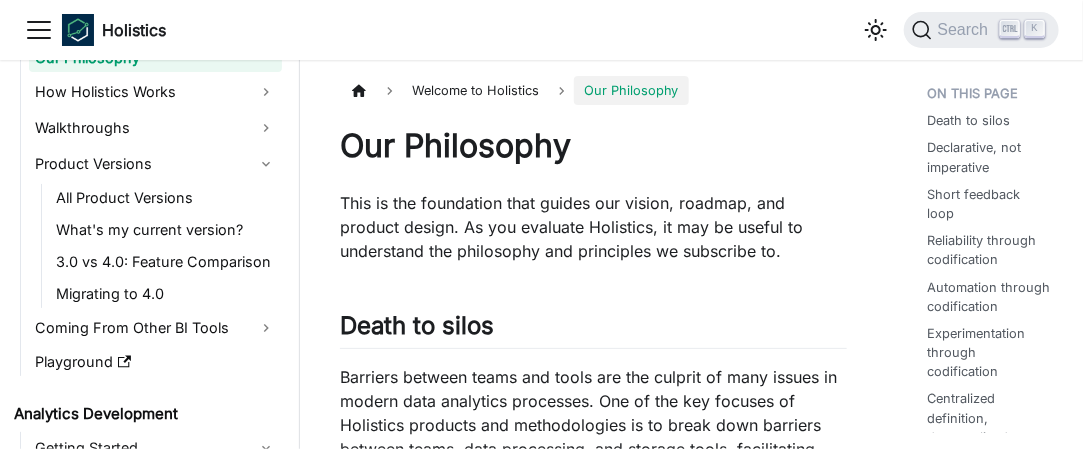 scroll, scrollTop: 0, scrollLeft: 0, axis: both 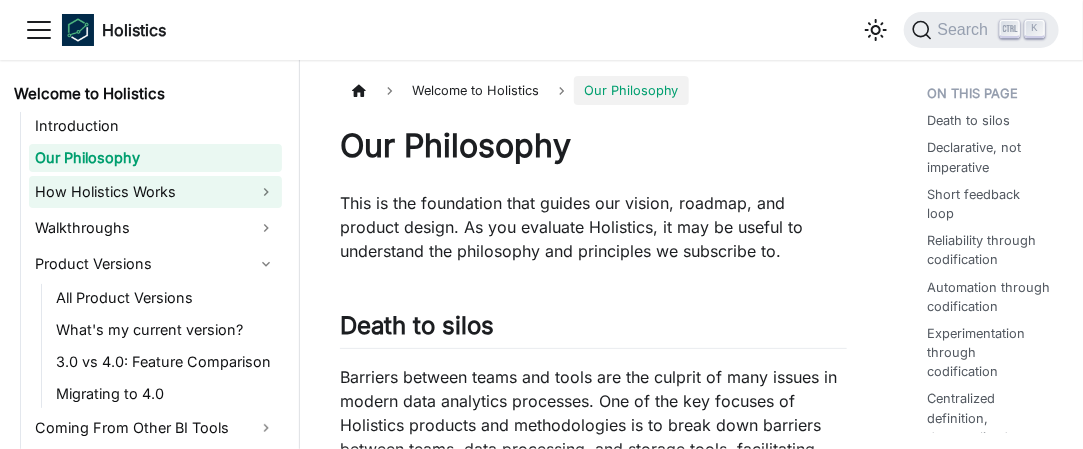 click on "How Holistics Works" at bounding box center (155, 192) 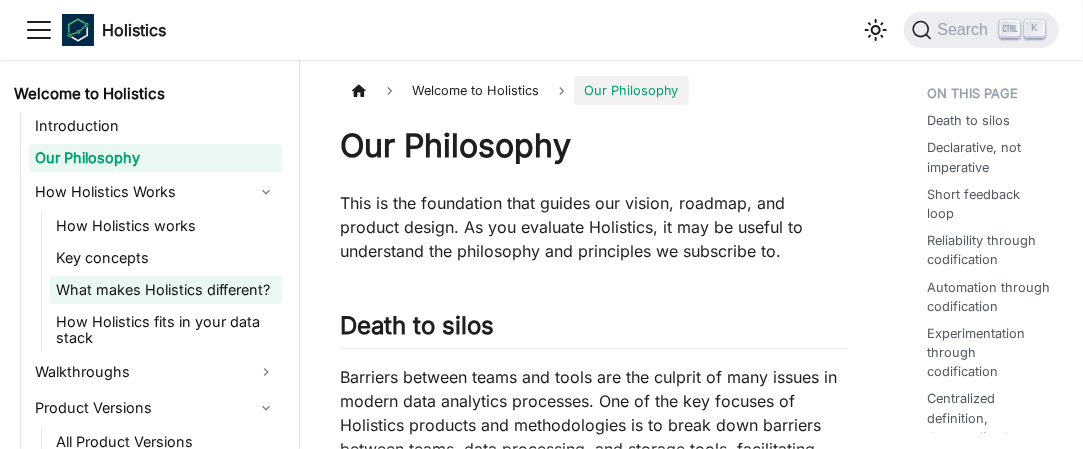 click on "What makes Holistics different?" at bounding box center [166, 290] 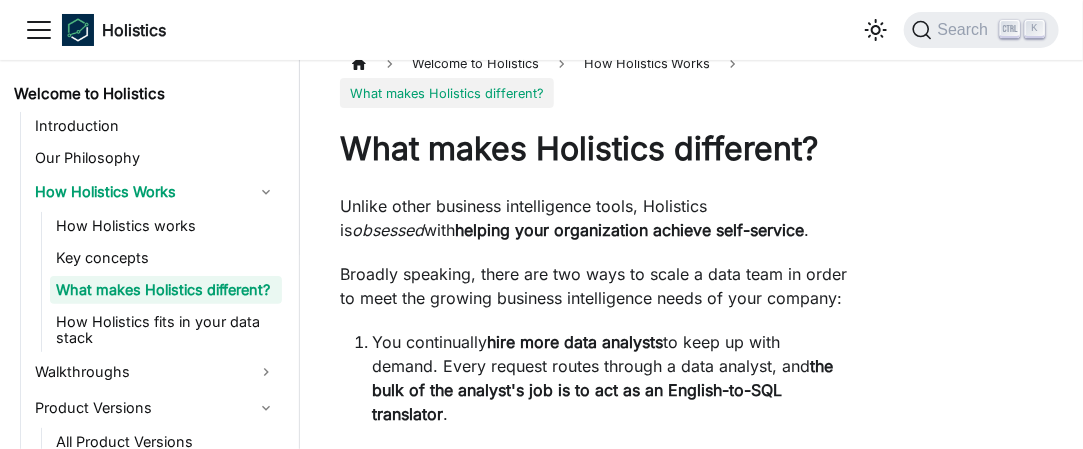 scroll, scrollTop: 0, scrollLeft: 0, axis: both 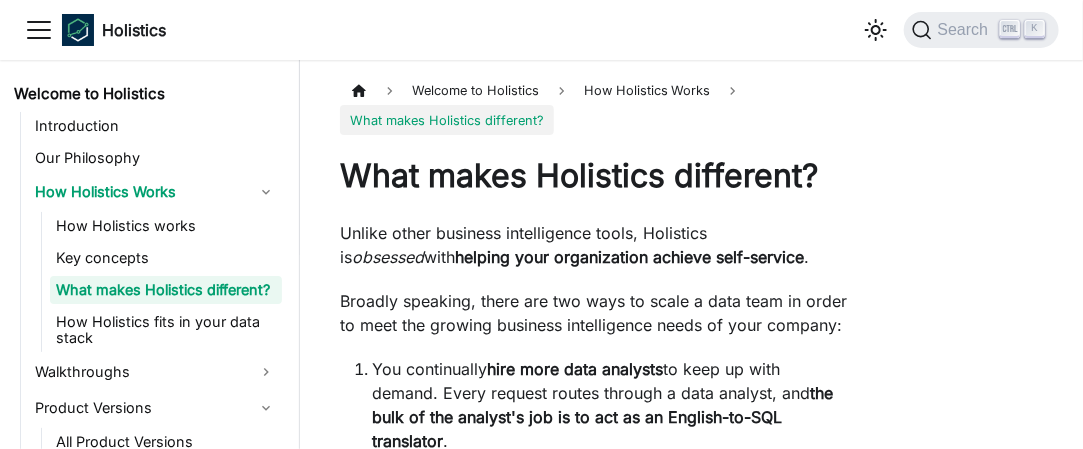 click on "Welcome to Holistics Introduction Our Philosophy How Holistics Works How Holistics works Key concepts What makes Holistics different? How Holistics fits in your data stack Walkthroughs Product Versions All Product Versions What's my current version? 3.0 vs 4.0: Feature Comparison Migrating to 4.0 Coming From Other BI Tools Looker Playground Analytics Development Getting Started Data Modeling Layer Development Workspace Development Workflow Holistics Project Connect Database Build Data Models Build Relationships Build Datasets Build Metrics Import CSV & Google Sheets Explore Data Build Dashboards Canvas Dashboard Quick Dashboard Tabs Text, Markdown, HTML Reused Blocks Themes Mobile Responsiveness Actions Ad-hoc Fields Promote Ad-hoc Fields Guides Work with Filters Filters Field filters Manual Filters Top/Bottom N Filters Parent-Child Filter Show rows with no data when applying filter Filter with Condition Group Passing Filter Parameters via URL Interact with Dashboards Sharing Data Find & Organize Content CLI" at bounding box center (150, 254) 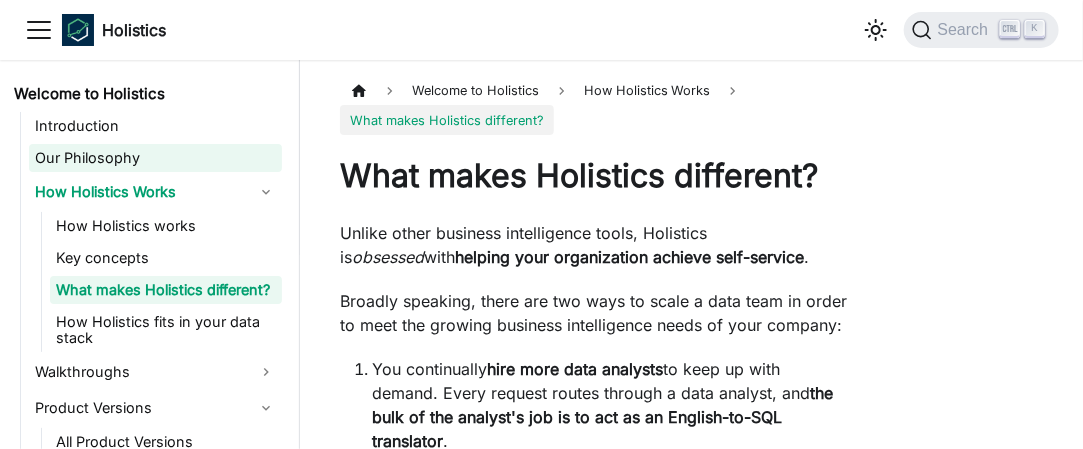click on "Our Philosophy" at bounding box center [155, 158] 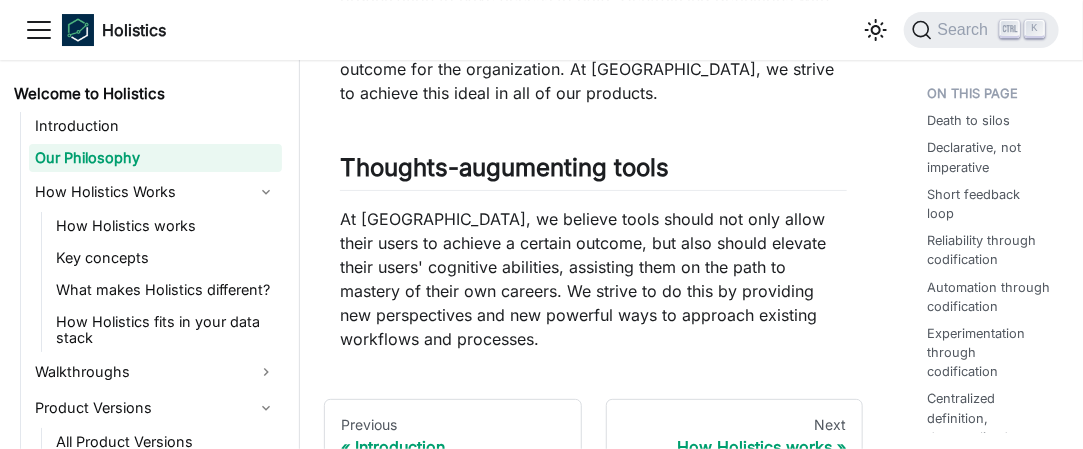 scroll, scrollTop: 2500, scrollLeft: 0, axis: vertical 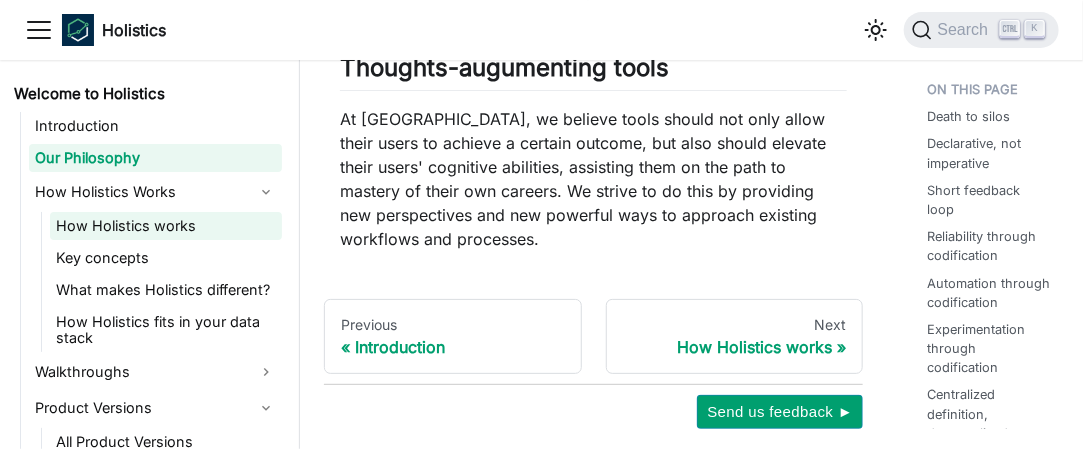 click on "How Holistics works" at bounding box center (166, 226) 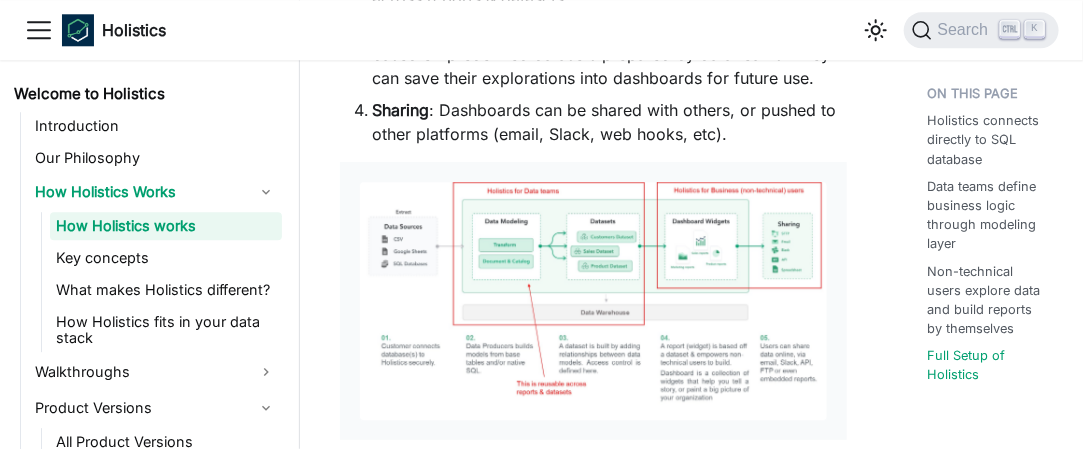 scroll, scrollTop: 1800, scrollLeft: 0, axis: vertical 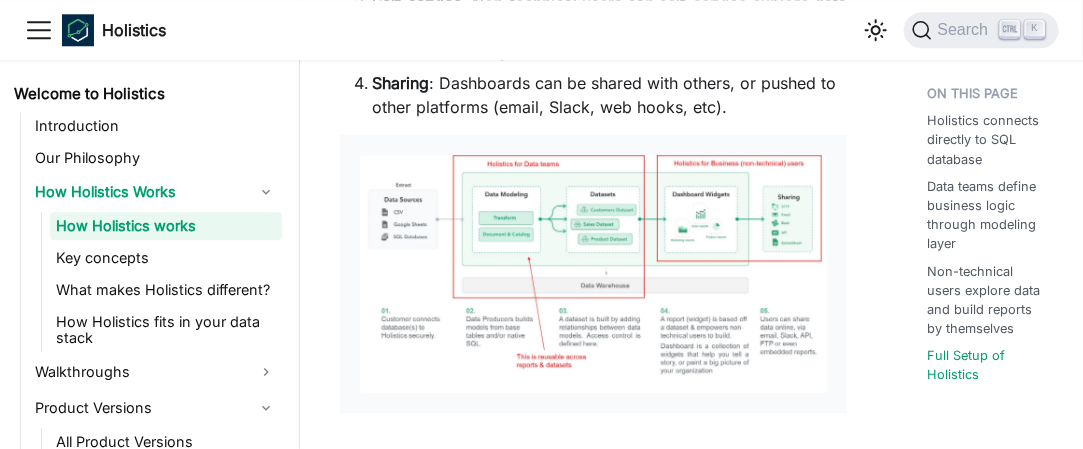 click on "Welcome to Holistics Introduction Our Philosophy How Holistics Works How Holistics works Key concepts What makes Holistics different? How Holistics fits in your data stack Walkthroughs Product Versions All Product Versions What's my current version? 3.0 vs 4.0: Feature Comparison Migrating to 4.0 Coming From Other BI Tools Looker Playground Analytics Development Getting Started Data Modeling Layer Development Workspace Development Workflow Holistics Project Connect Database Build Data Models Build Relationships Build Datasets Build Metrics Import CSV & Google Sheets Explore Data Build Dashboards Canvas Dashboard Quick Dashboard Tabs Text, Markdown, HTML Reused Blocks Themes Mobile Responsiveness Actions Ad-hoc Fields Promote Ad-hoc Fields Guides Work with Filters Filters Field filters Manual Filters Top/Bottom N Filters Parent-Child Filter Show rows with no data when applying filter Filter with Condition Group Passing Filter Parameters via URL Interact with Dashboards Sharing Data Find & Organize Content CLI" at bounding box center (150, 254) 